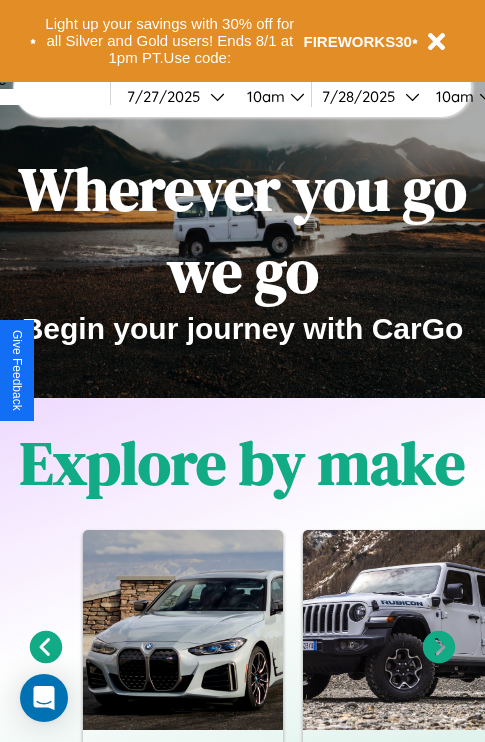 scroll, scrollTop: 308, scrollLeft: 0, axis: vertical 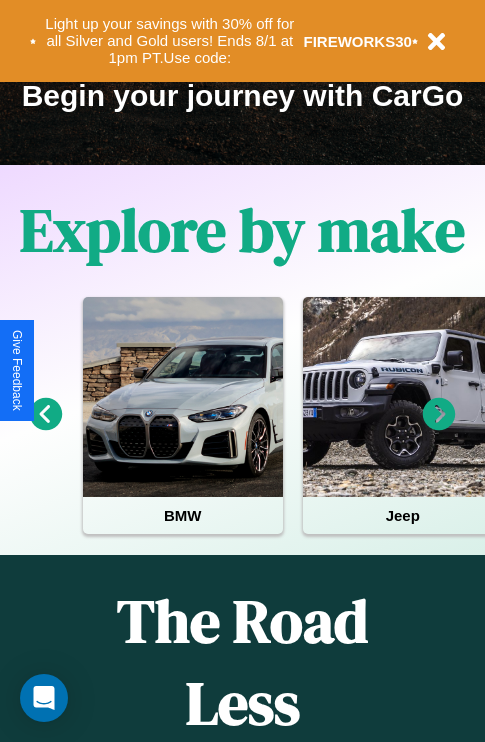 click 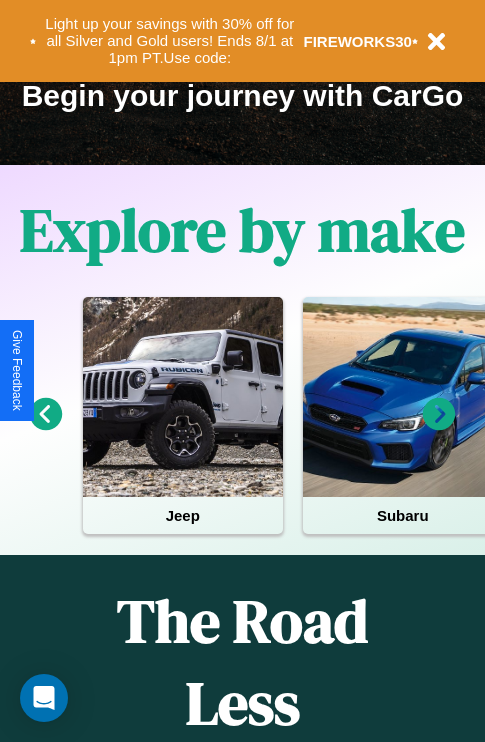 click 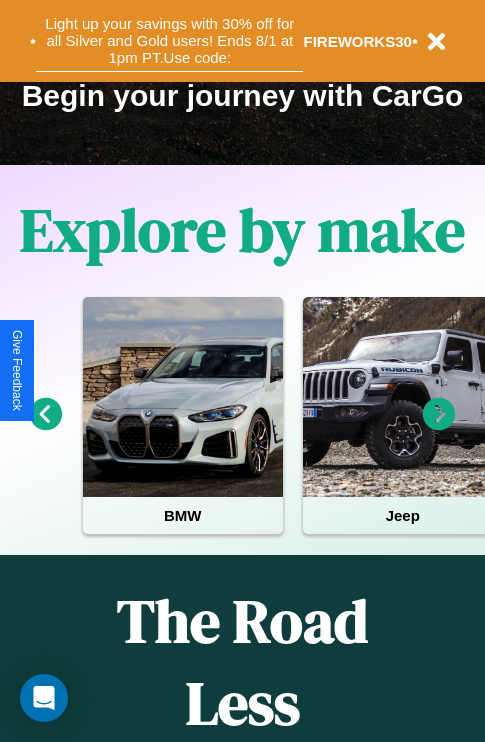 click on "Light up your savings with 30% off for all Silver and Gold users! Ends 8/1 at 1pm PT.  Use code:" at bounding box center (169, 41) 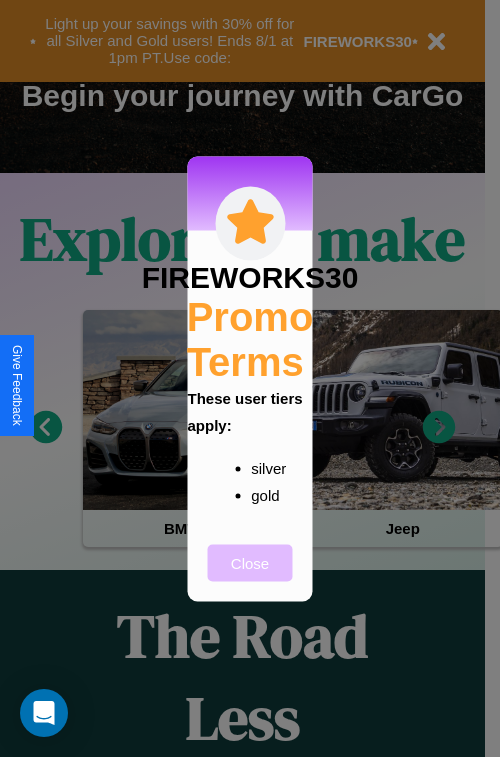 click on "Close" at bounding box center (250, 562) 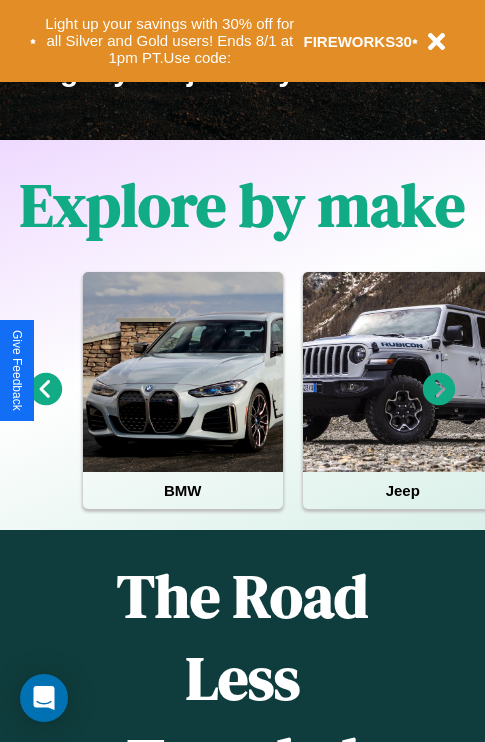 scroll, scrollTop: 308, scrollLeft: 0, axis: vertical 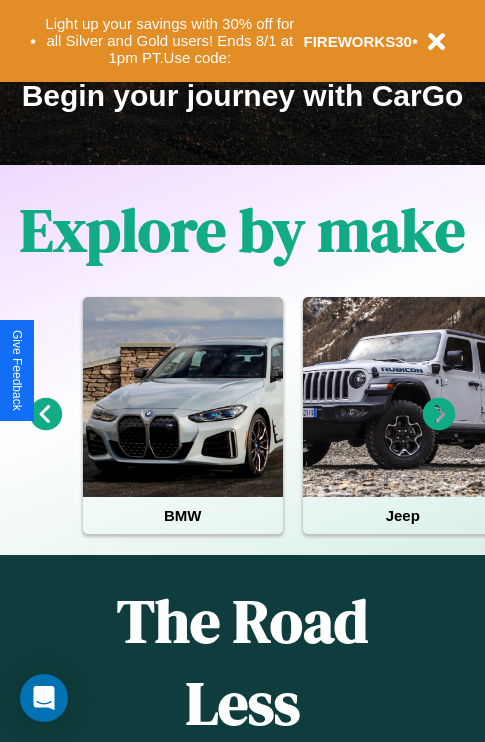 click 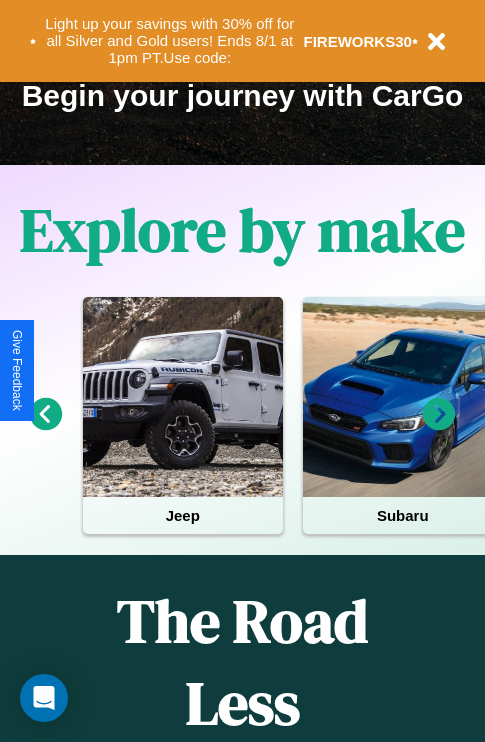 click 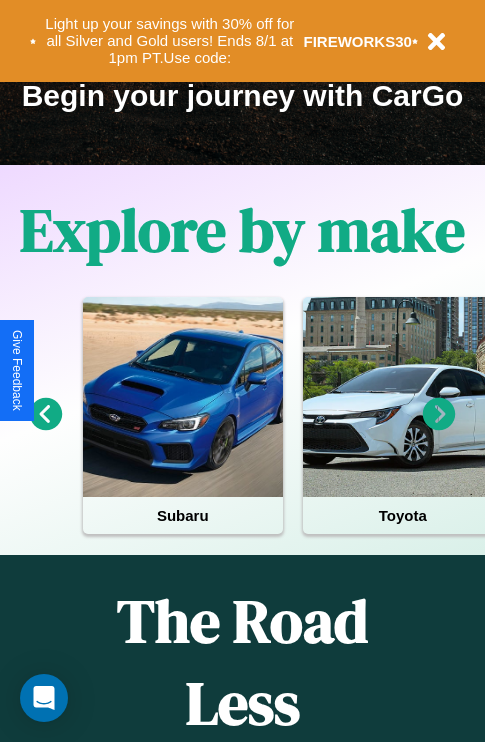 click 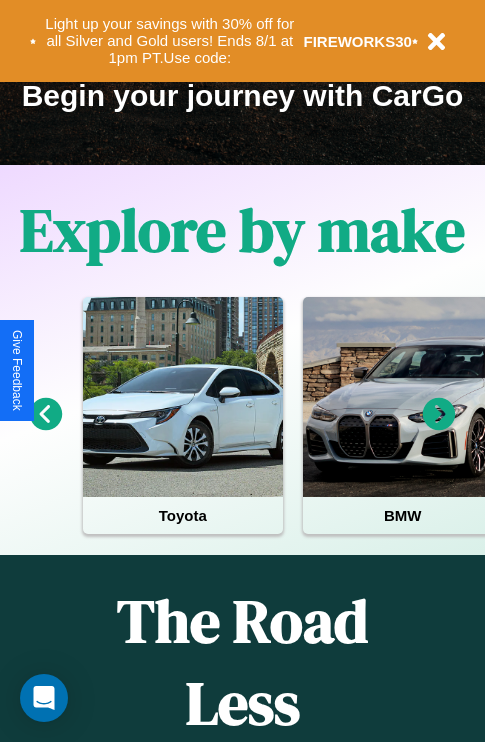 click 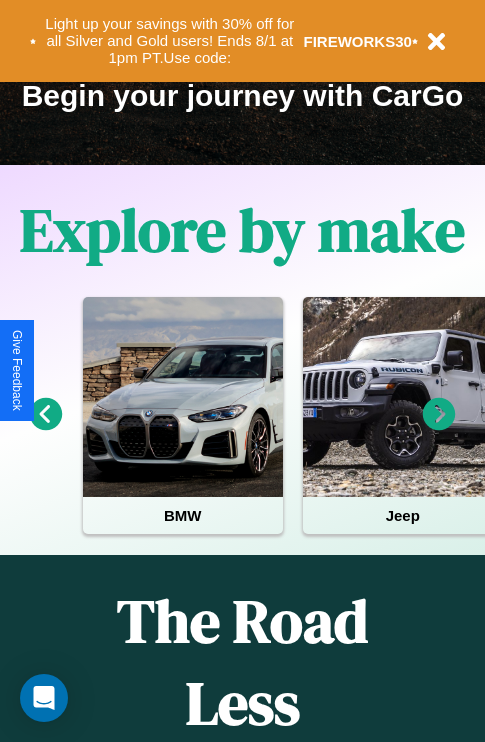 click 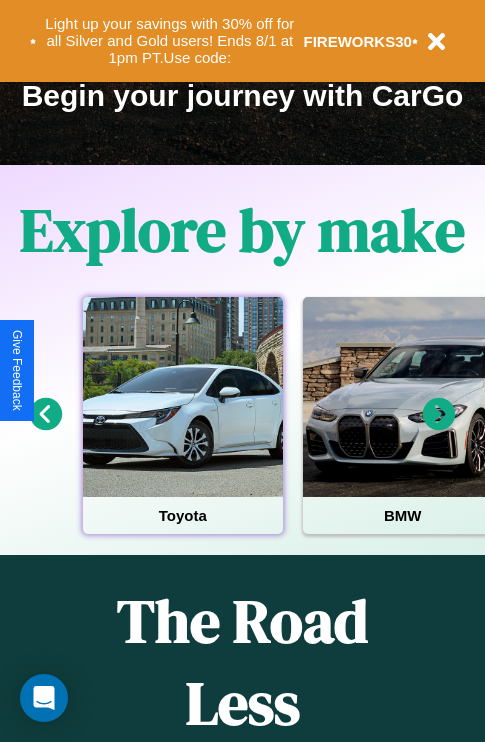 click at bounding box center [183, 397] 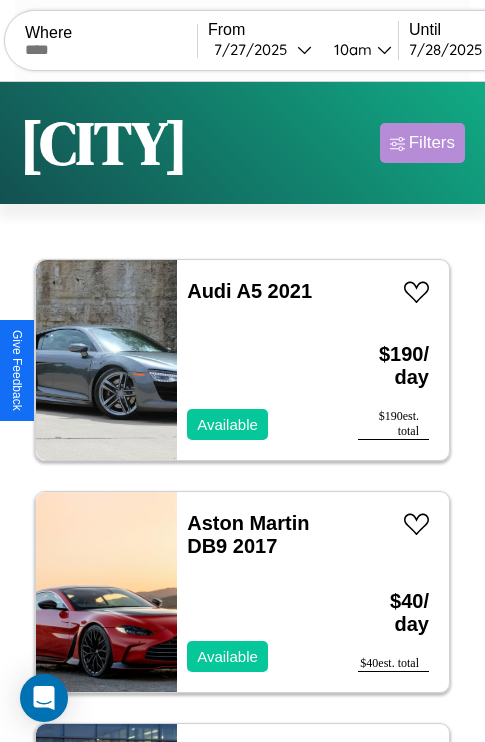 click on "Filters" at bounding box center (432, 143) 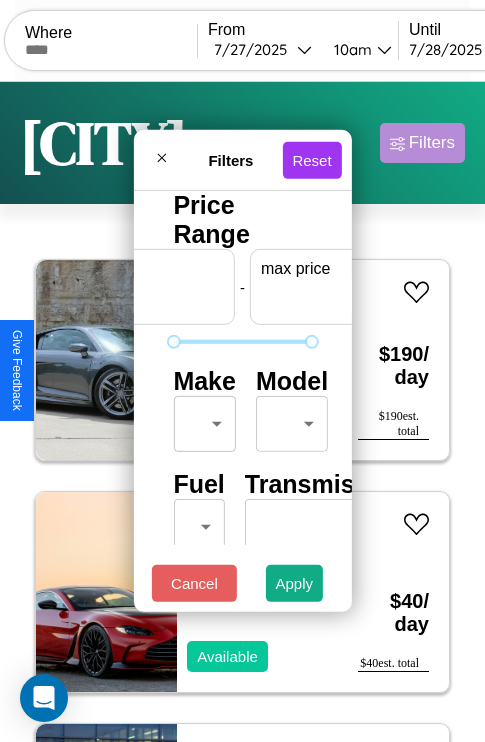 scroll, scrollTop: 0, scrollLeft: 124, axis: horizontal 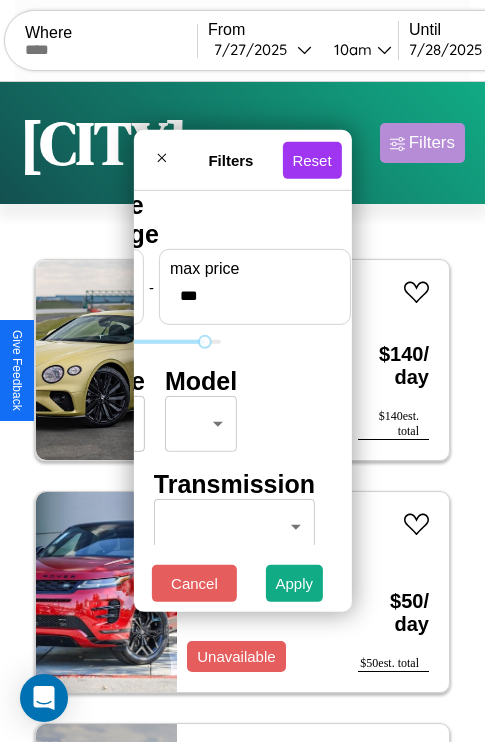 type on "***" 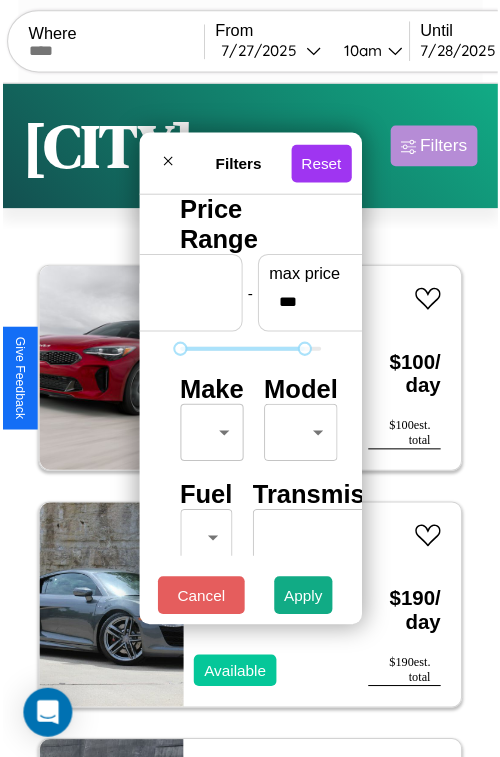 scroll, scrollTop: 59, scrollLeft: 0, axis: vertical 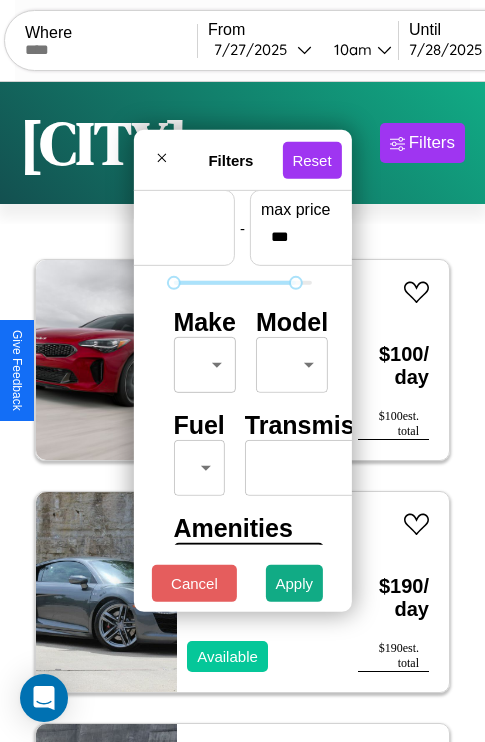 type on "*" 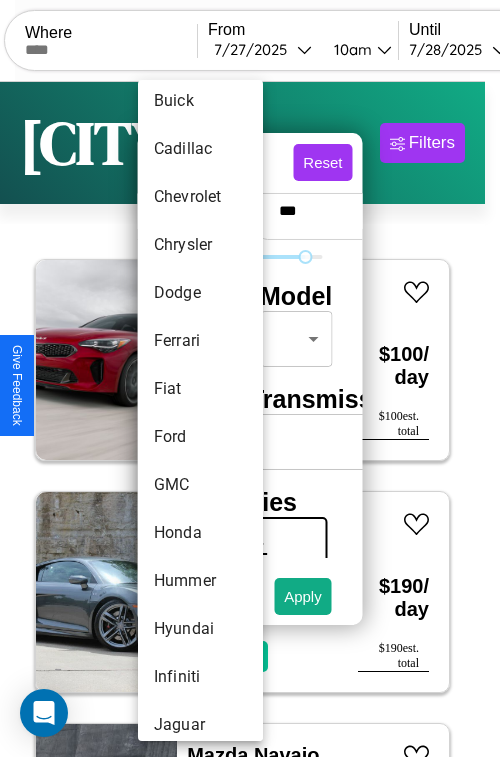 scroll, scrollTop: 469, scrollLeft: 0, axis: vertical 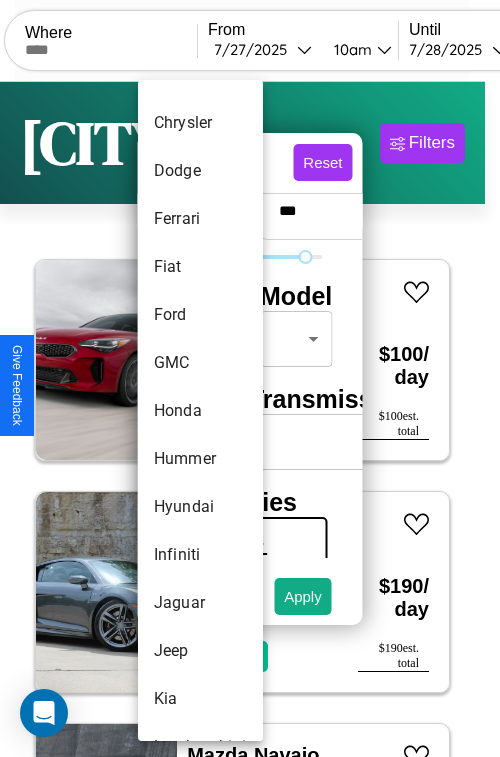 click on "Honda" at bounding box center [200, 411] 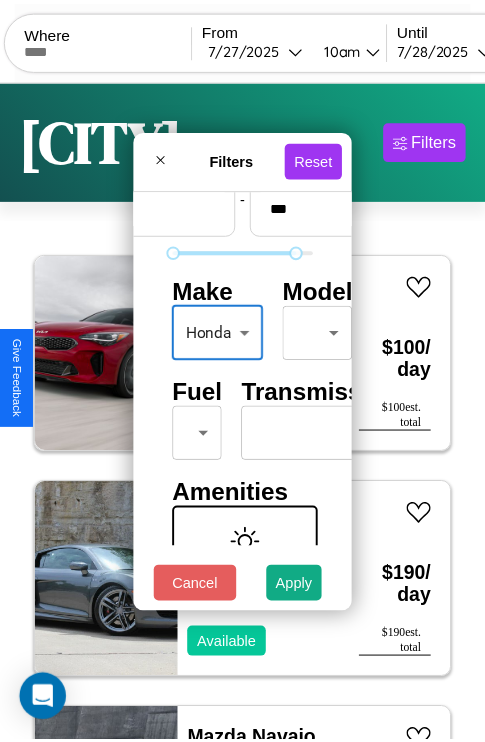 scroll, scrollTop: 470, scrollLeft: 0, axis: vertical 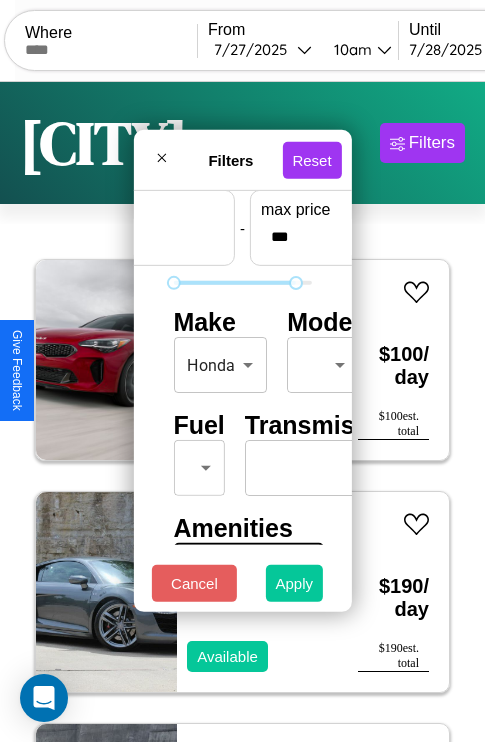 click on "Apply" at bounding box center (295, 583) 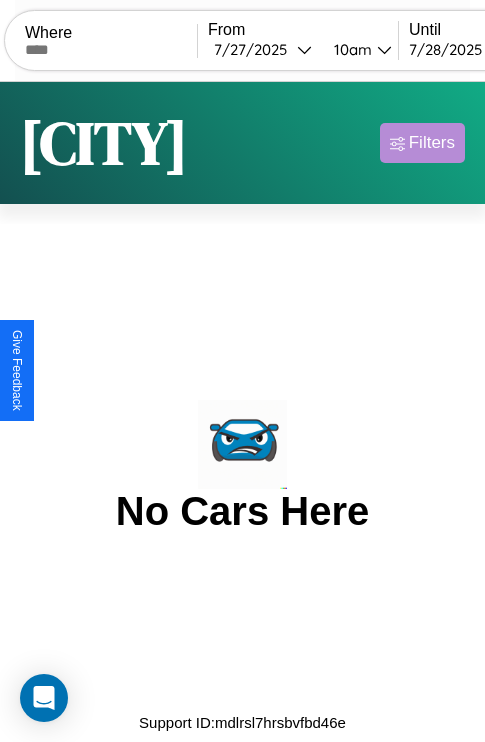 click on "Filters" at bounding box center (432, 143) 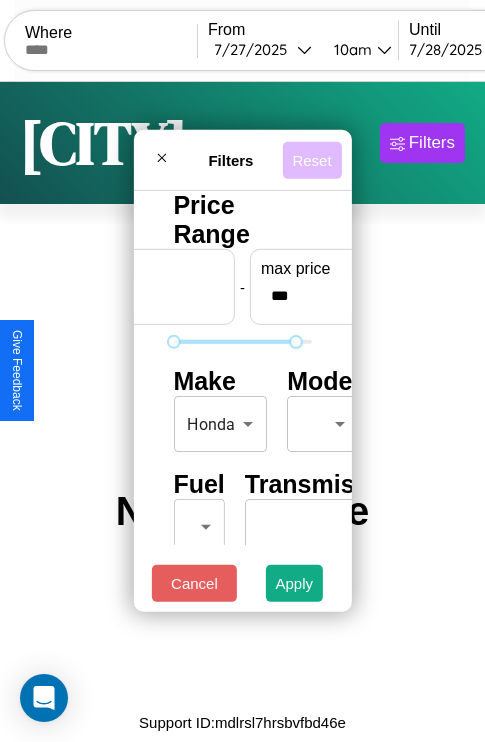 click on "Reset" at bounding box center [311, 159] 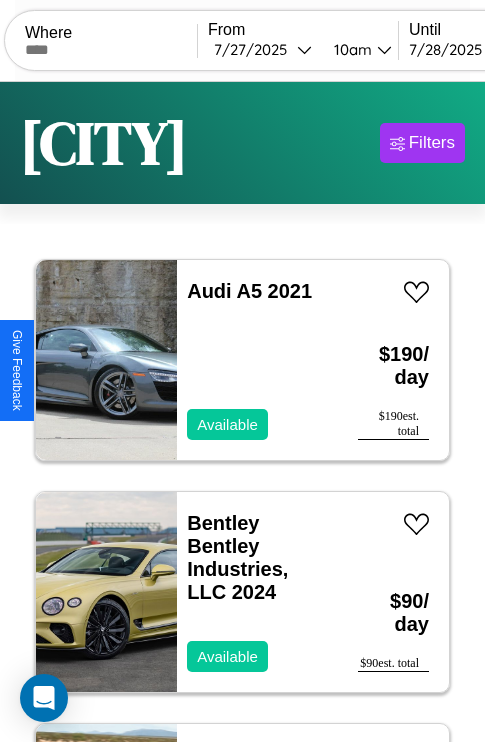 scroll, scrollTop: 79, scrollLeft: 0, axis: vertical 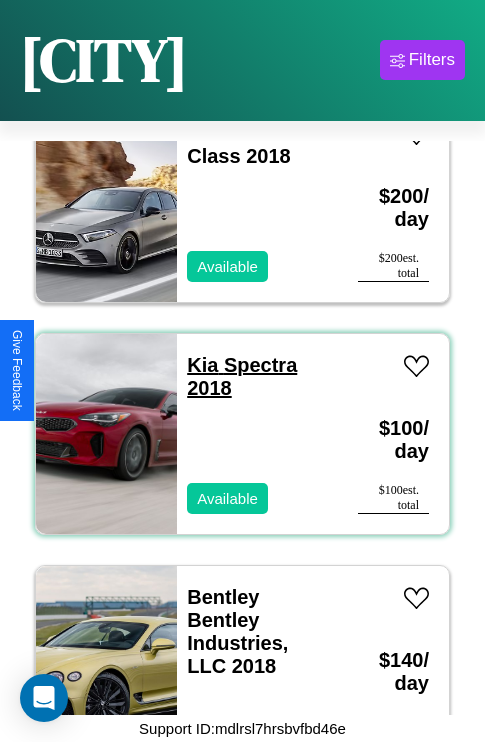 click on "Kia   Spectra   2018" at bounding box center [242, 376] 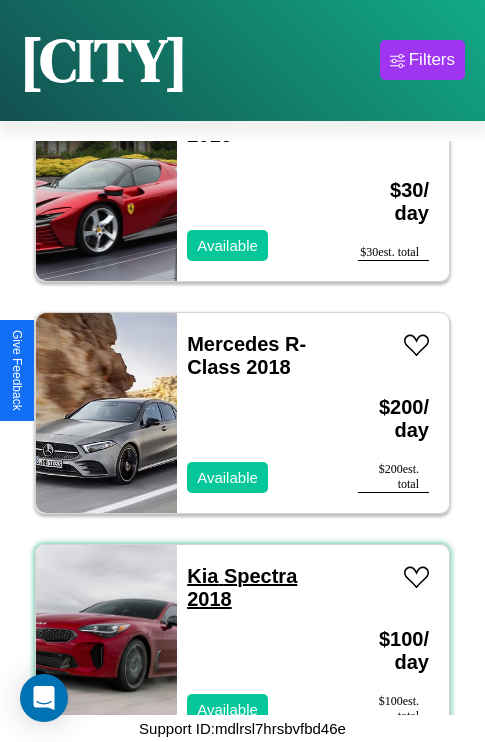 scroll, scrollTop: 1699, scrollLeft: 0, axis: vertical 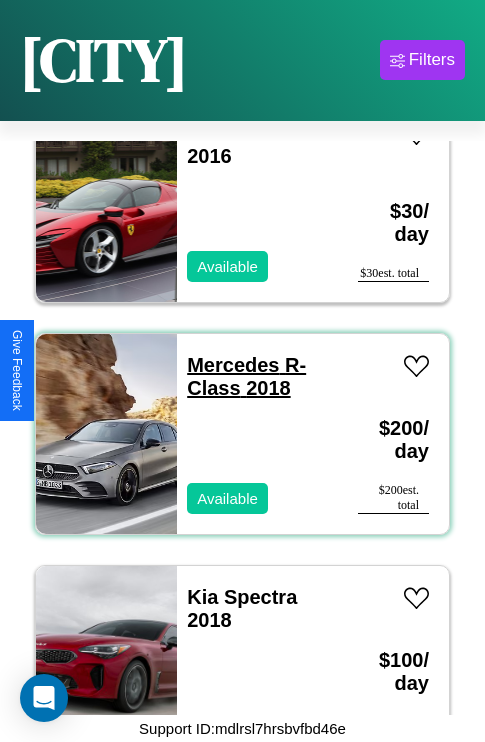 click on "Mercedes   R-Class   2018" at bounding box center [246, 376] 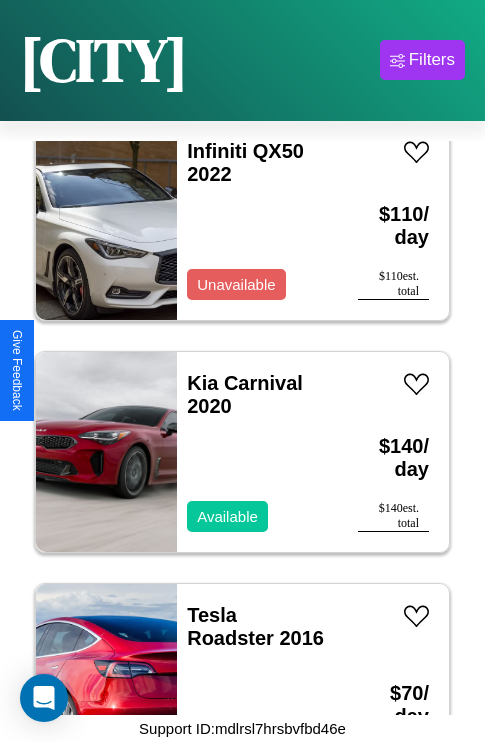 scroll, scrollTop: 3555, scrollLeft: 0, axis: vertical 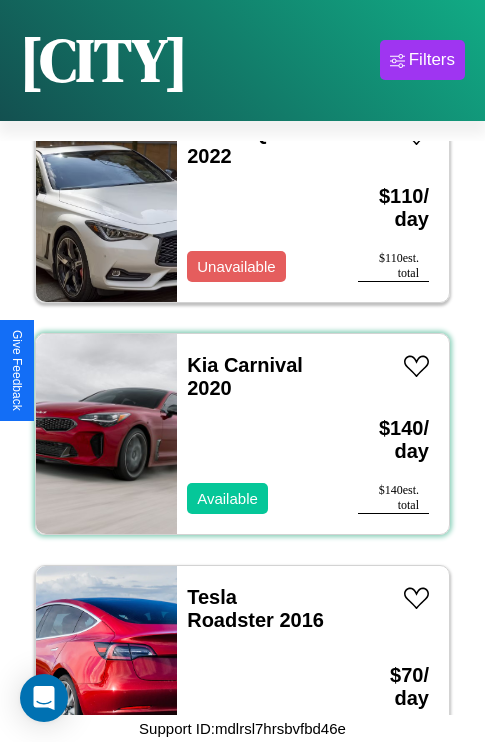 click on "Kia   Carnival   2020 Available" at bounding box center [257, 434] 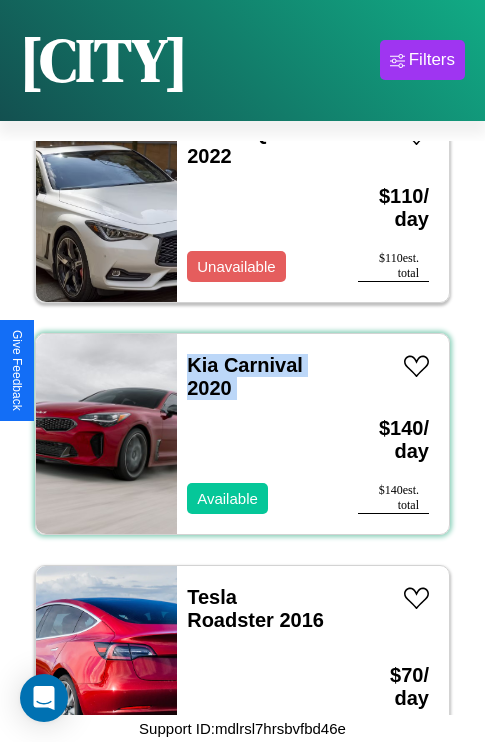 click on "Kia   Carnival   2020 Available" at bounding box center (257, 434) 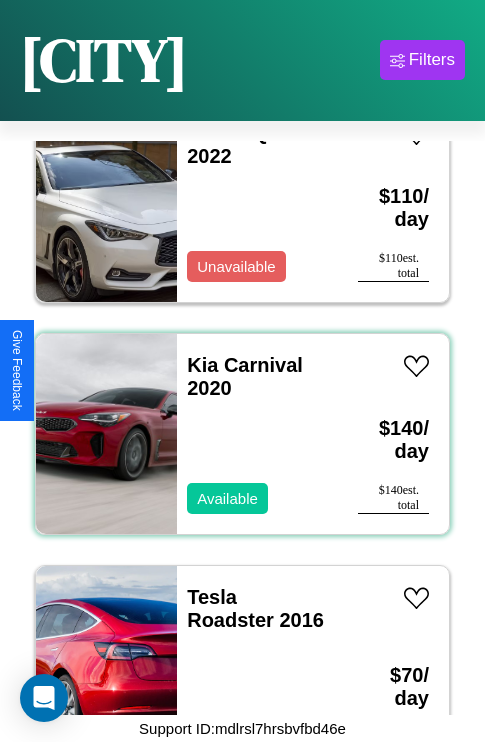 click on "Kia   Carnival   2020 Available" at bounding box center (257, 434) 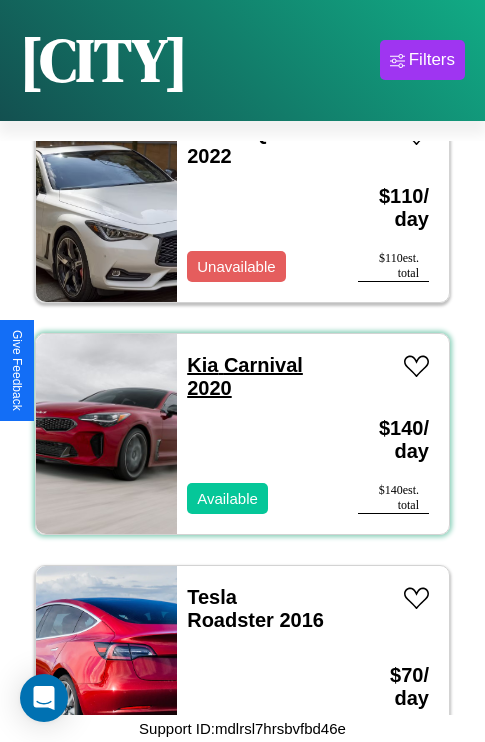 click on "Kia   Carnival   2020" at bounding box center (245, 376) 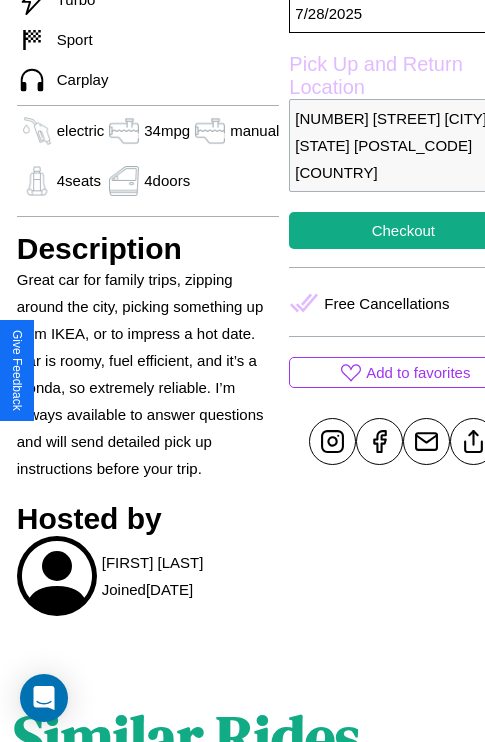 scroll, scrollTop: 710, scrollLeft: 60, axis: both 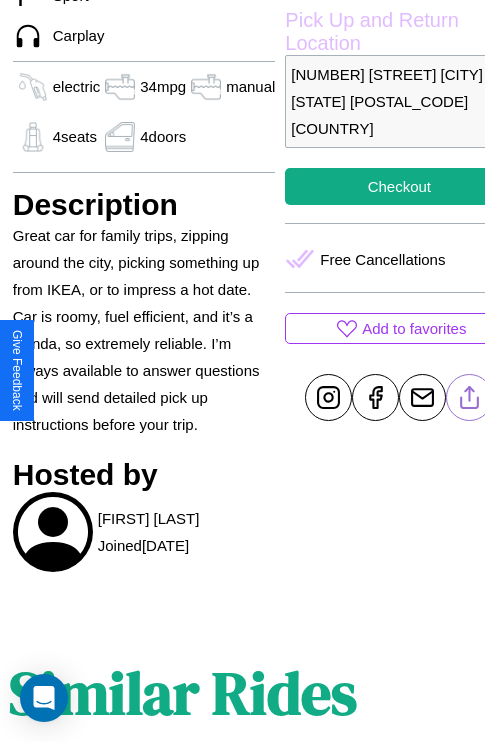 click 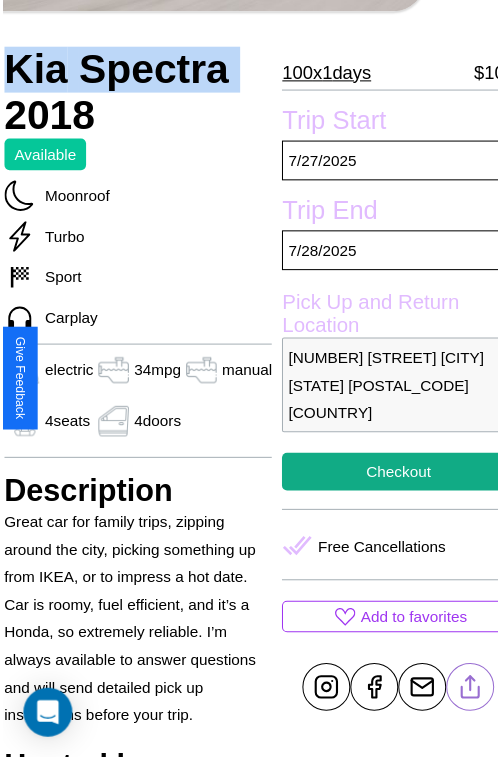 scroll, scrollTop: 641, scrollLeft: 80, axis: both 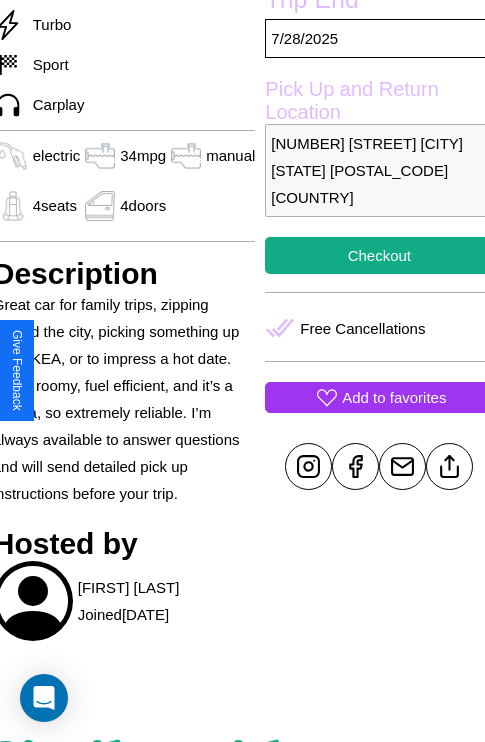 click on "Add to favorites" at bounding box center (394, 397) 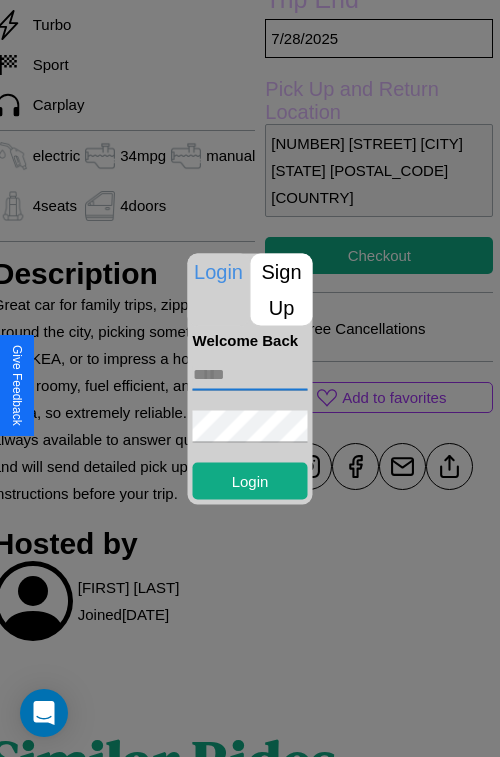 click at bounding box center (250, 374) 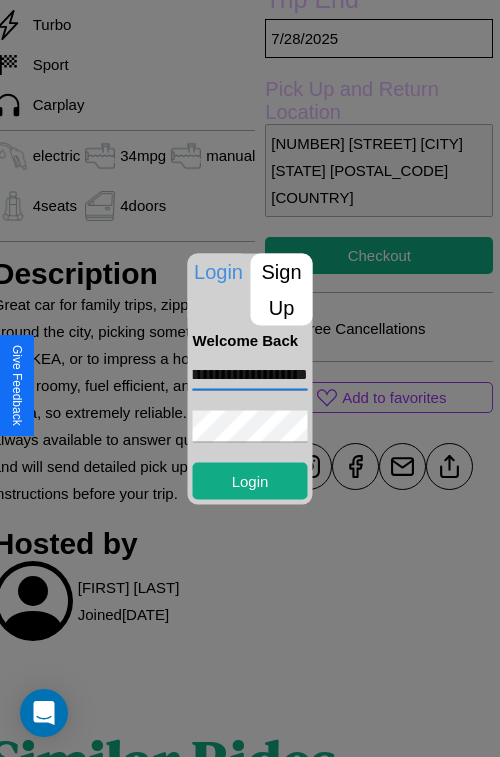 scroll, scrollTop: 0, scrollLeft: 63, axis: horizontal 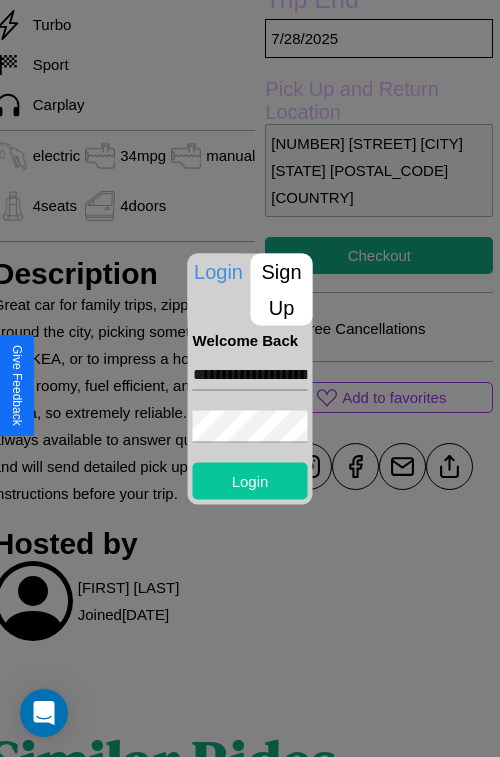 click on "Login" at bounding box center [250, 480] 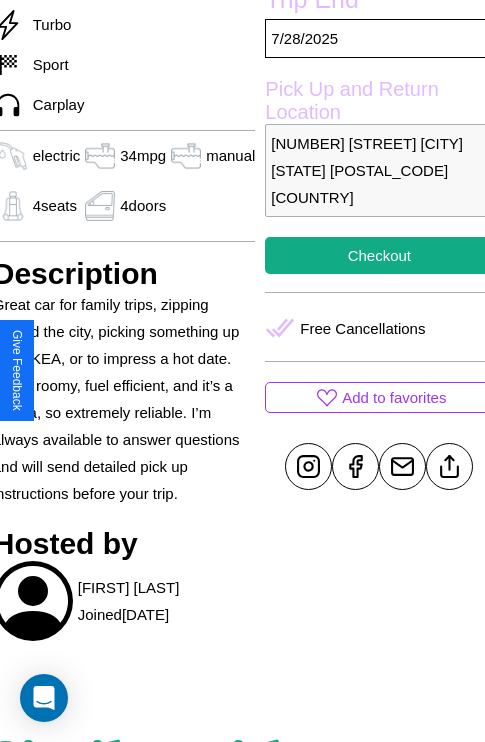 scroll, scrollTop: 641, scrollLeft: 80, axis: both 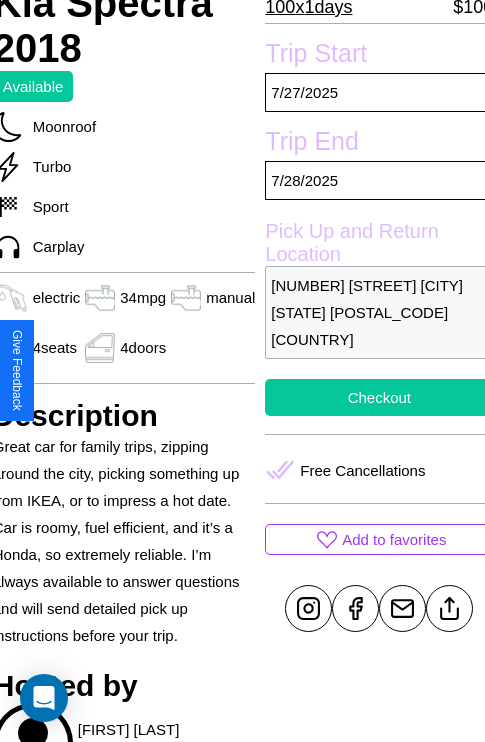 click on "Checkout" at bounding box center (379, 397) 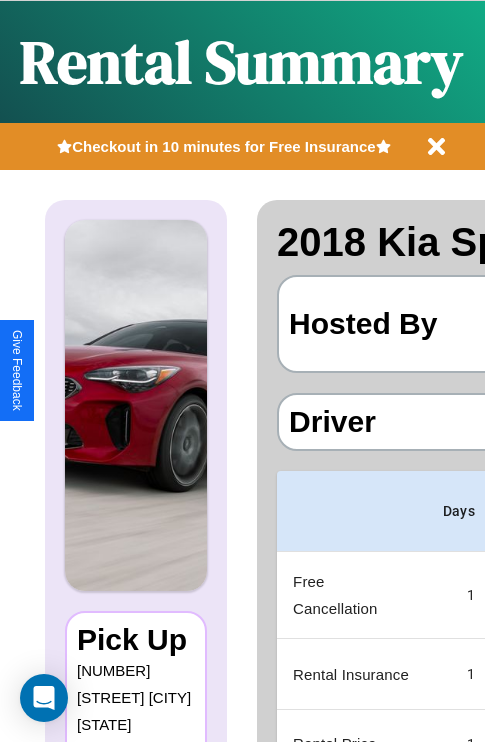 scroll, scrollTop: 0, scrollLeft: 387, axis: horizontal 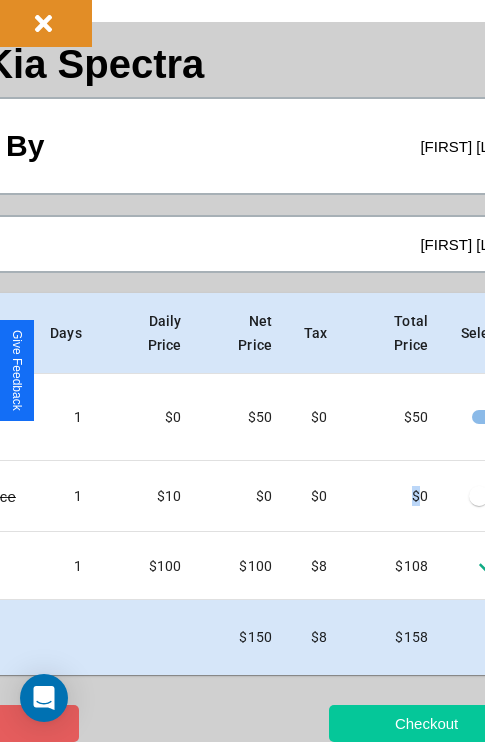 click on "Checkout" at bounding box center [426, 723] 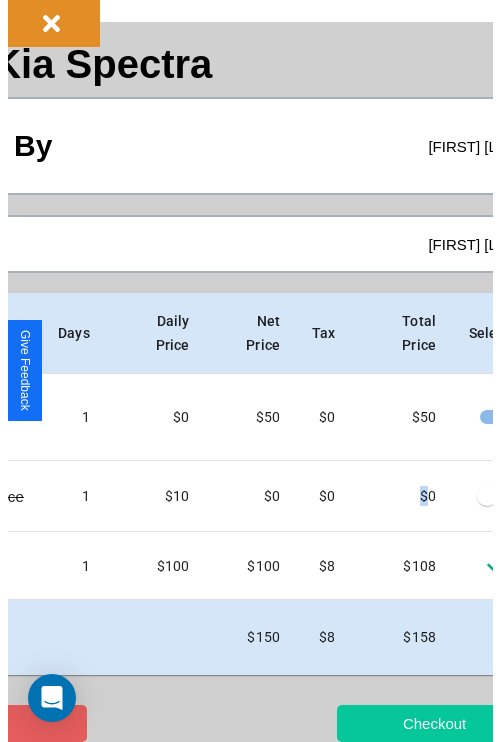 scroll, scrollTop: 0, scrollLeft: 0, axis: both 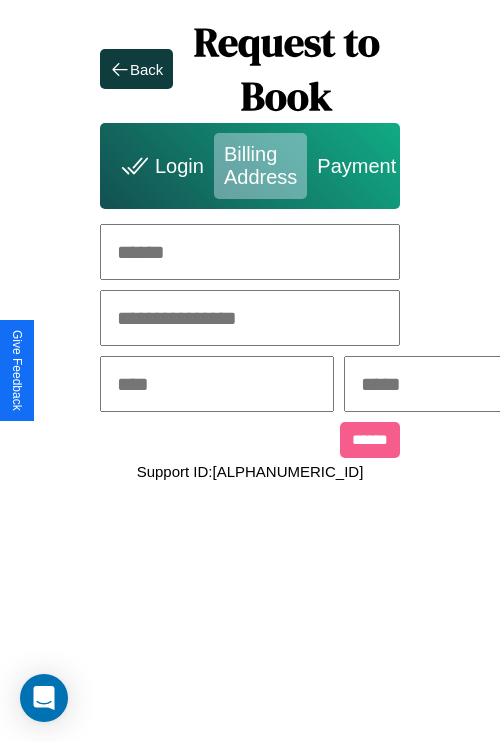 click at bounding box center (250, 252) 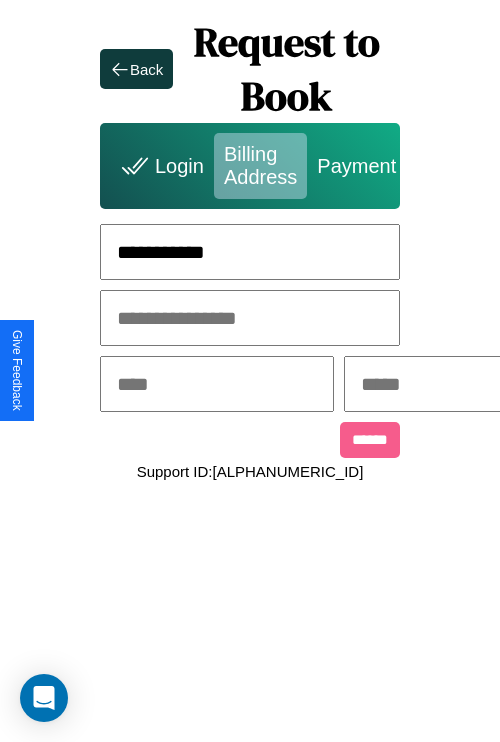 type on "**********" 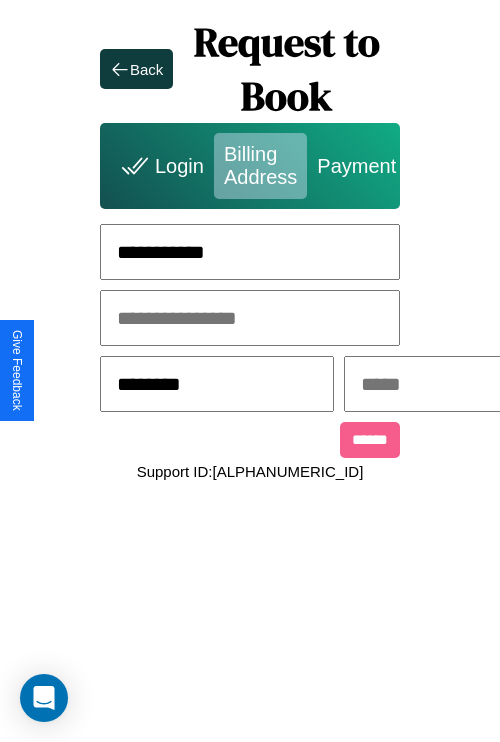 type on "********" 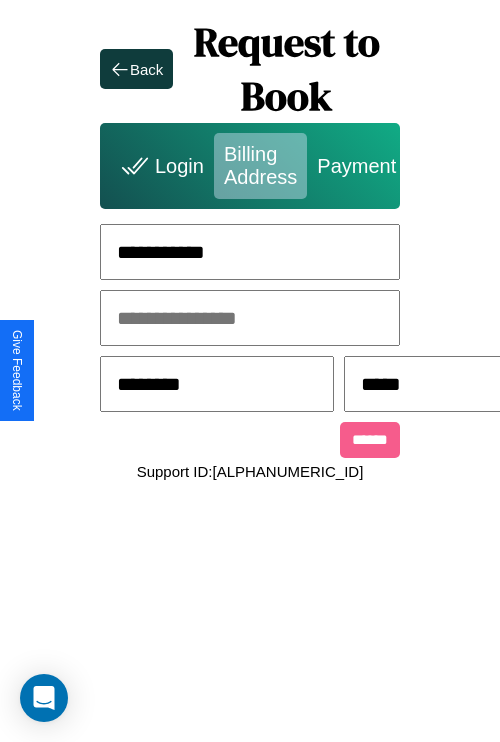scroll, scrollTop: 0, scrollLeft: 517, axis: horizontal 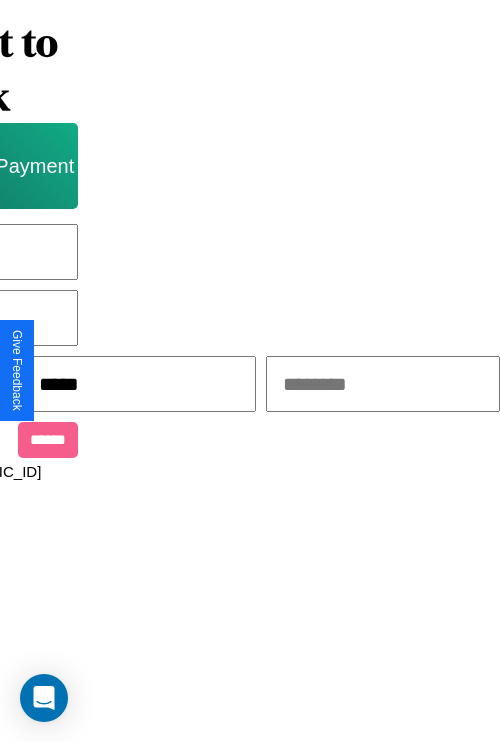 type on "*****" 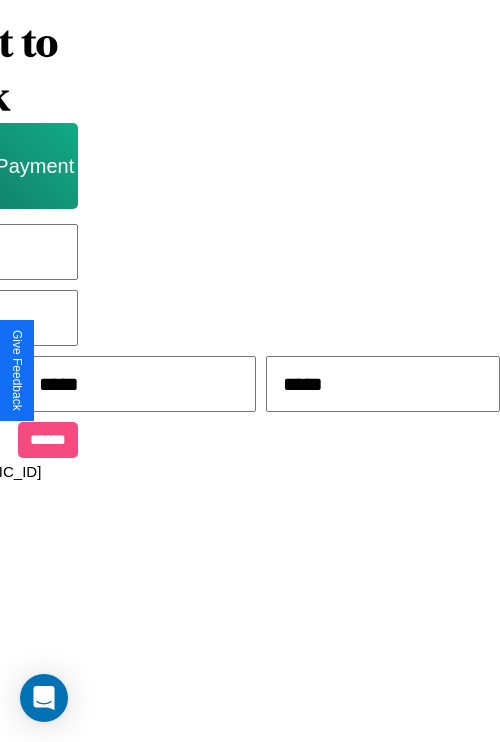 type on "*****" 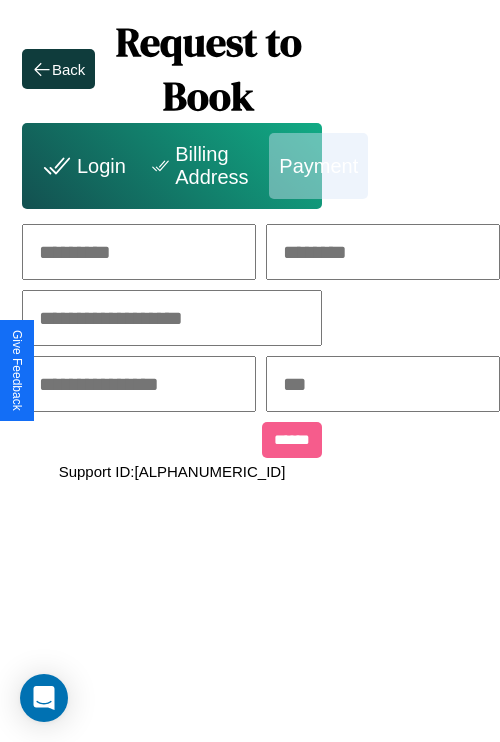 click at bounding box center (139, 252) 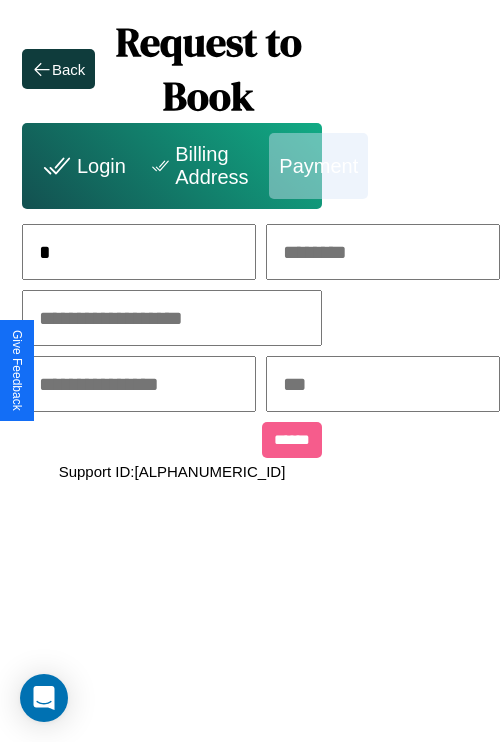 scroll, scrollTop: 0, scrollLeft: 132, axis: horizontal 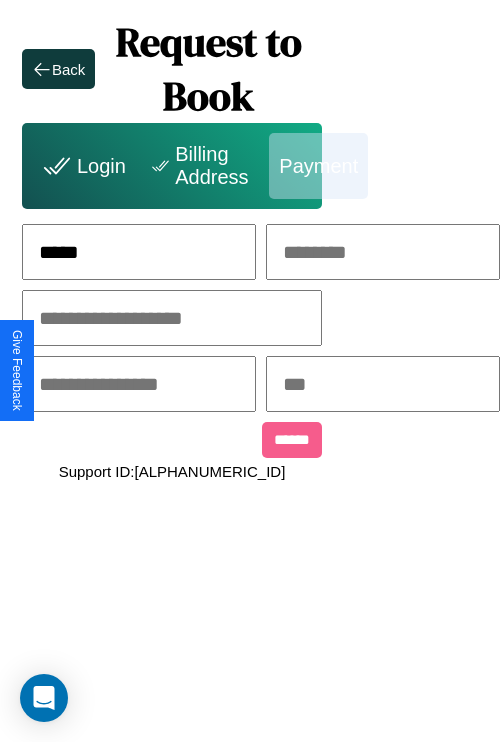 type on "*****" 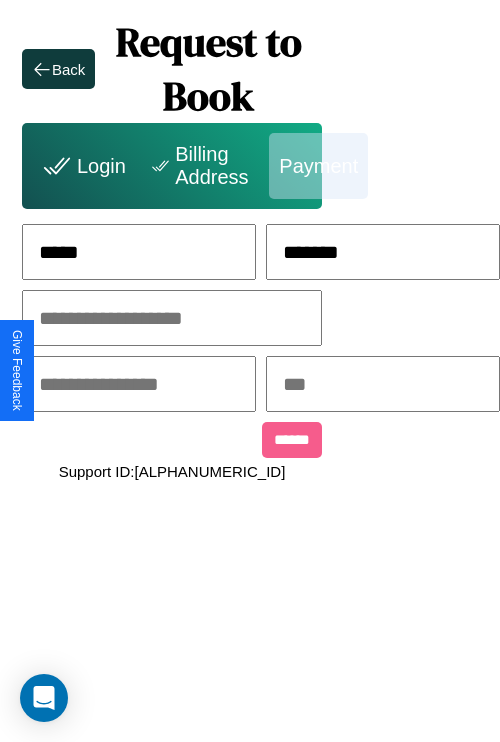 type on "*******" 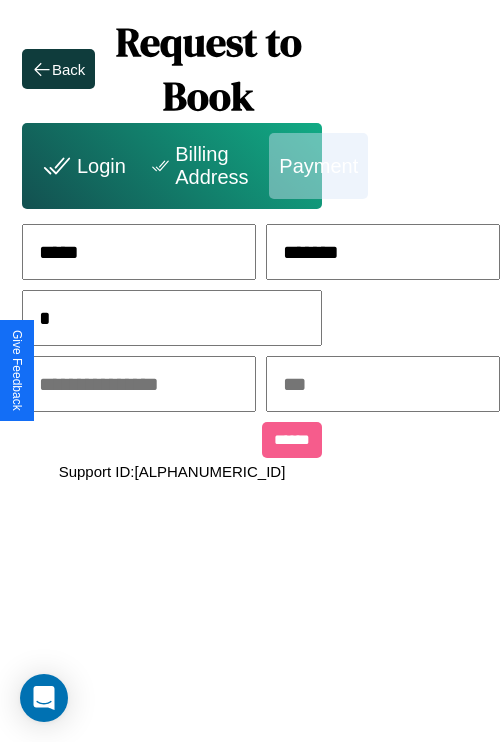 scroll, scrollTop: 0, scrollLeft: 128, axis: horizontal 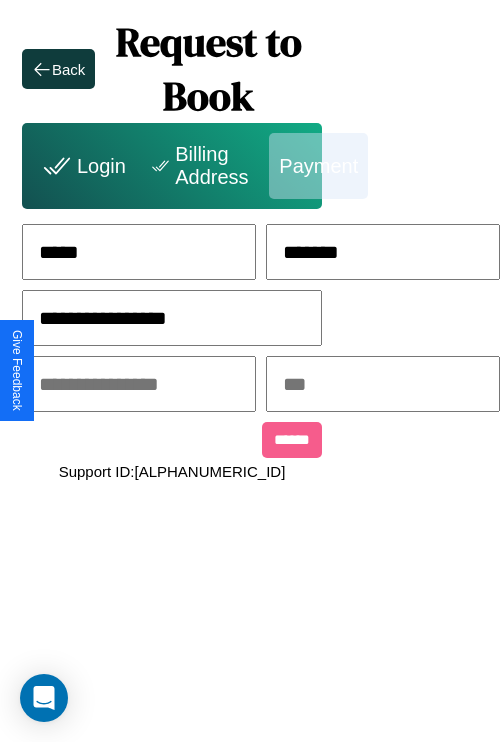 type on "**********" 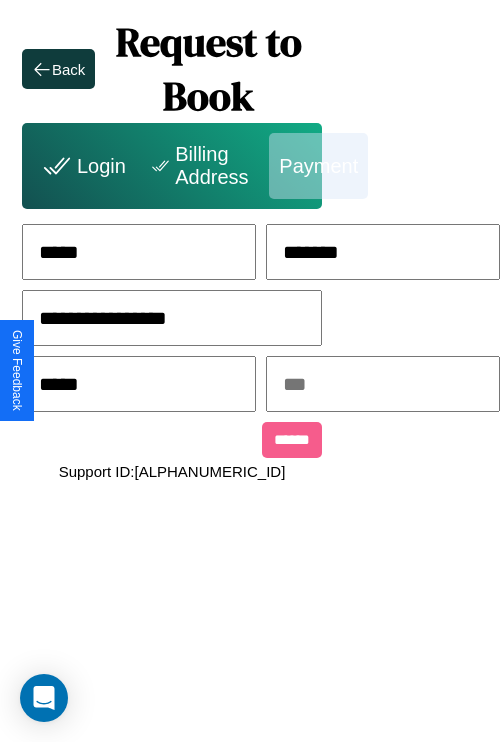 type on "*****" 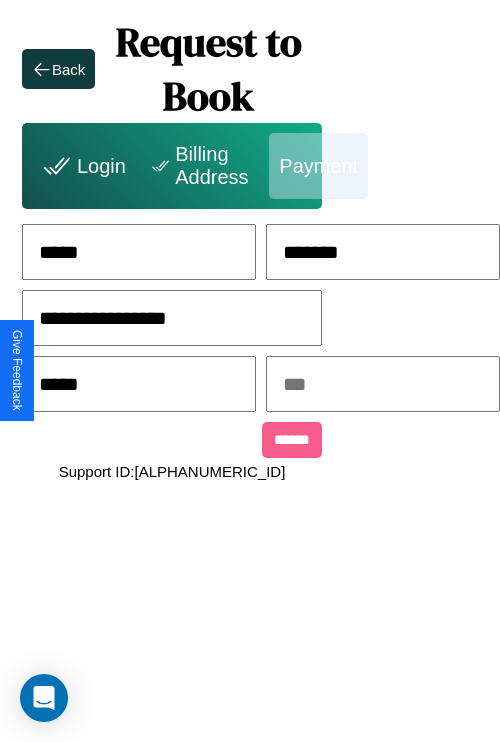 click at bounding box center [383, 384] 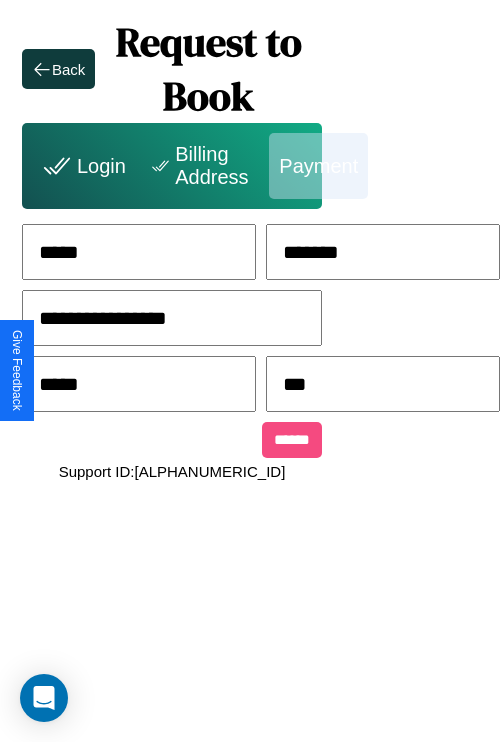 type on "***" 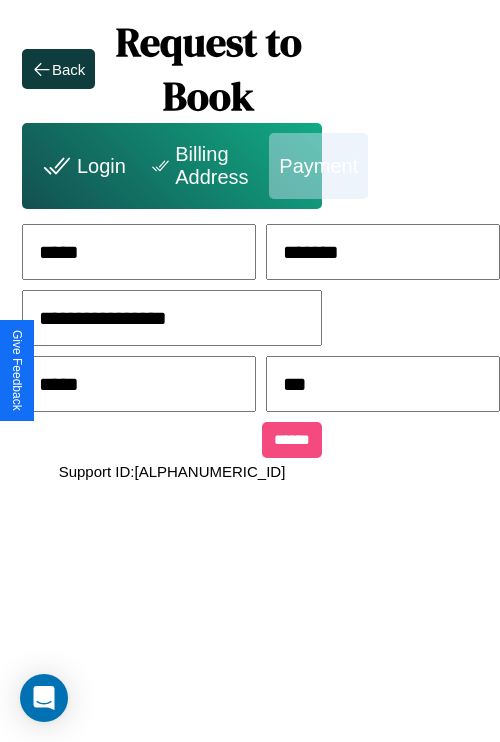 click on "******" at bounding box center [292, 440] 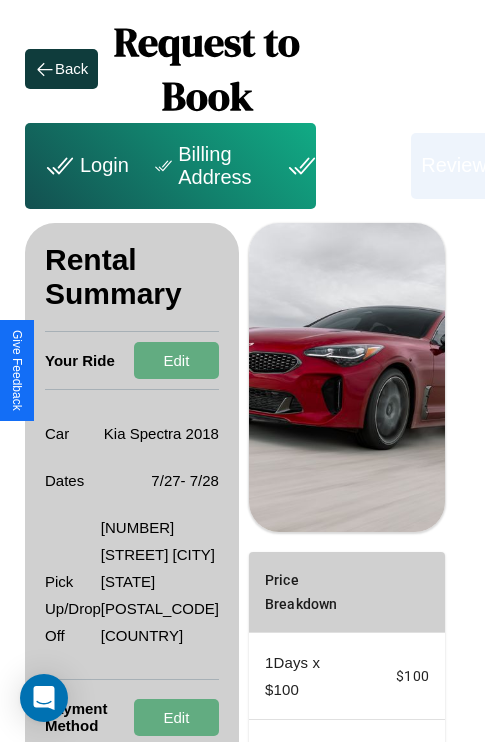 scroll, scrollTop: 301, scrollLeft: 72, axis: both 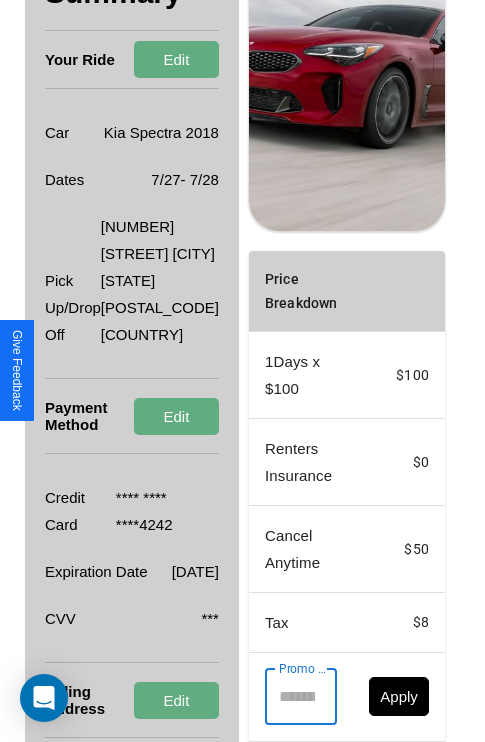 click on "Promo Code" at bounding box center [290, 697] 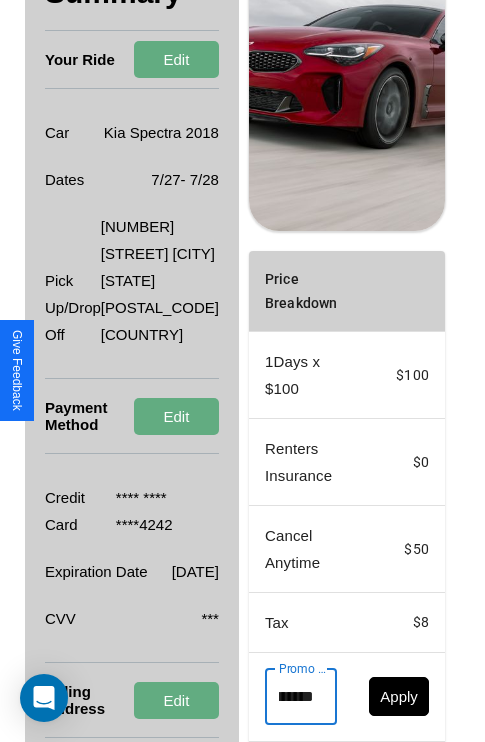 scroll, scrollTop: 0, scrollLeft: 50, axis: horizontal 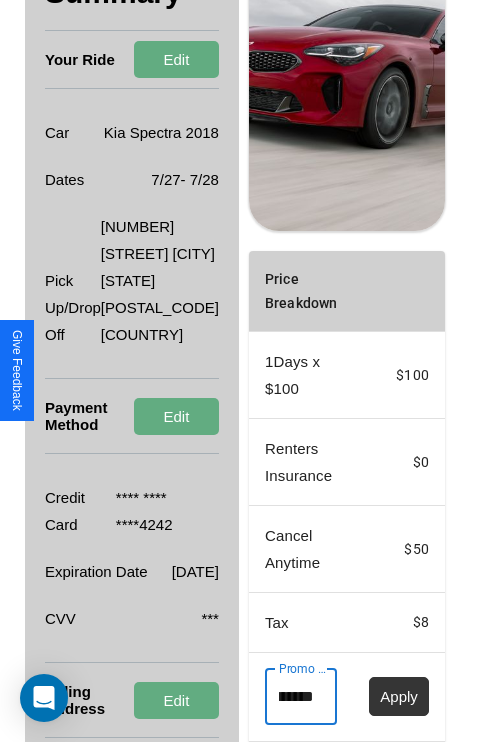 type on "********" 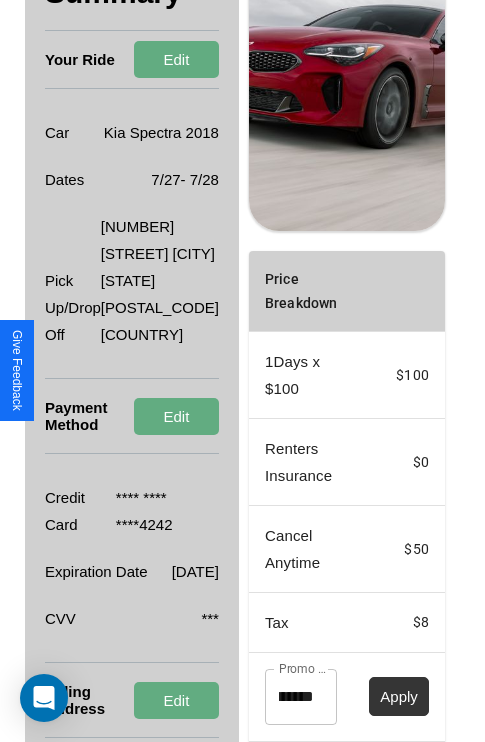 scroll, scrollTop: 0, scrollLeft: 0, axis: both 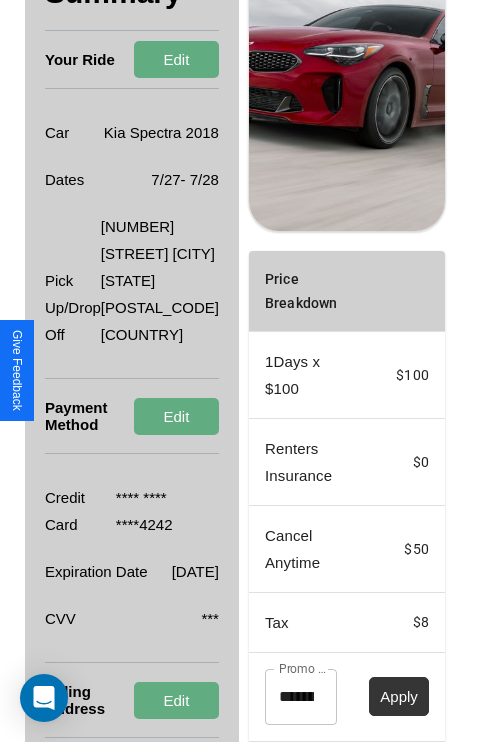 click on "Apply" at bounding box center [399, 696] 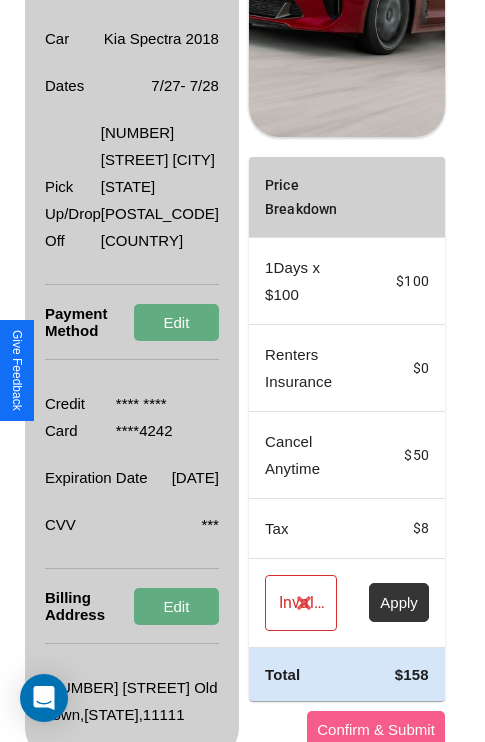 scroll, scrollTop: 455, scrollLeft: 72, axis: both 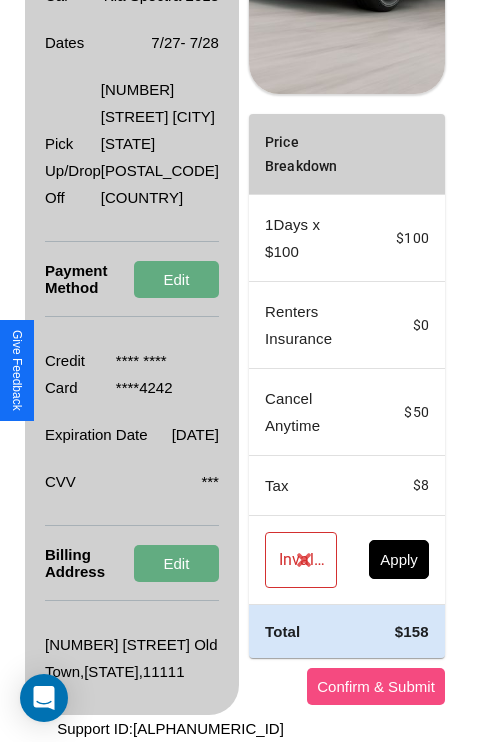 click on "Confirm & Submit" at bounding box center [376, 686] 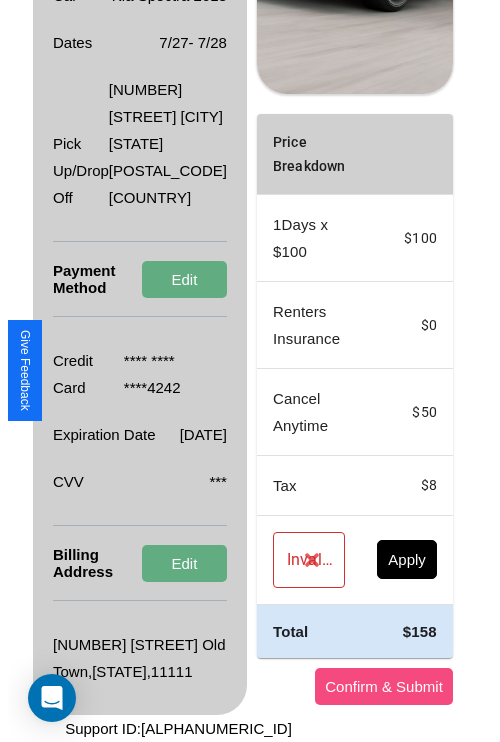 scroll, scrollTop: 0, scrollLeft: 72, axis: horizontal 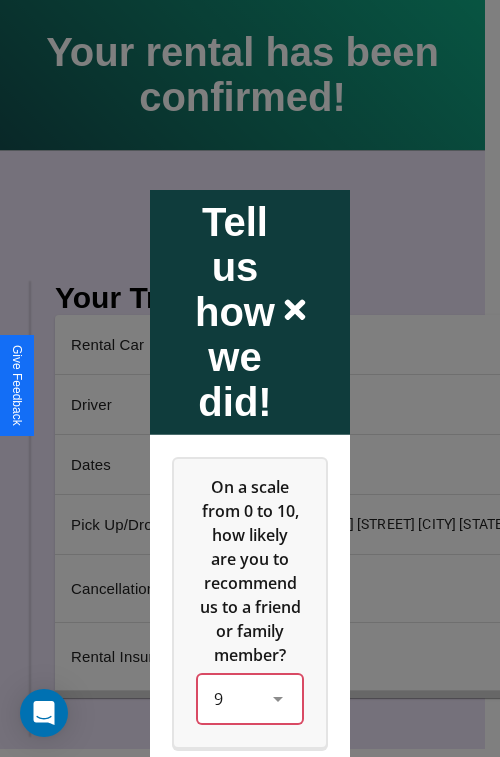 click on "9" at bounding box center (250, 698) 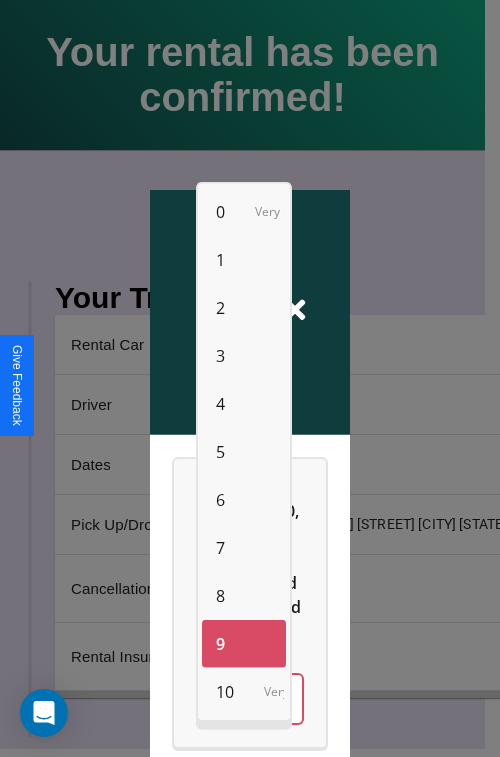 click on "3" at bounding box center (220, 356) 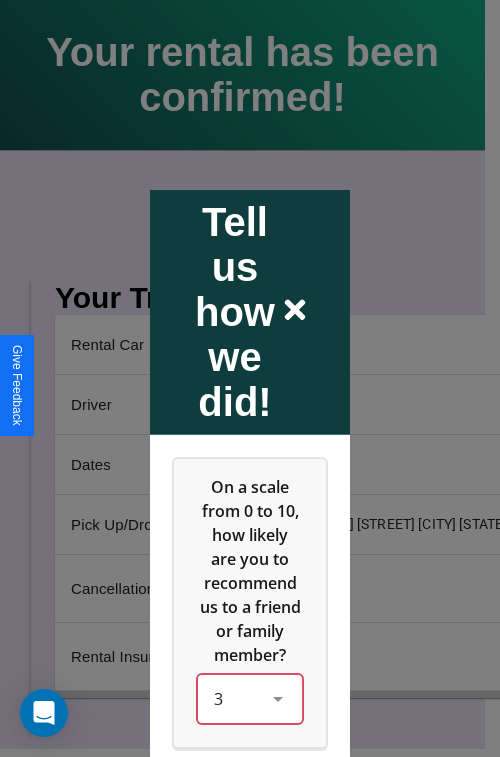 scroll, scrollTop: 334, scrollLeft: 0, axis: vertical 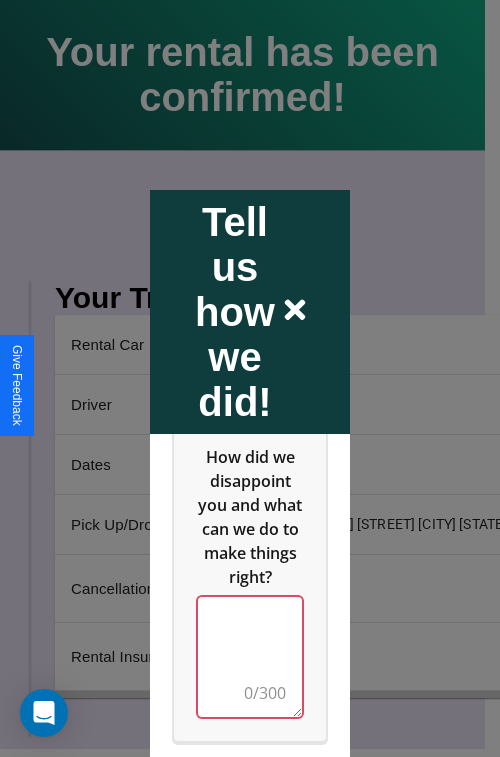 click at bounding box center (250, 656) 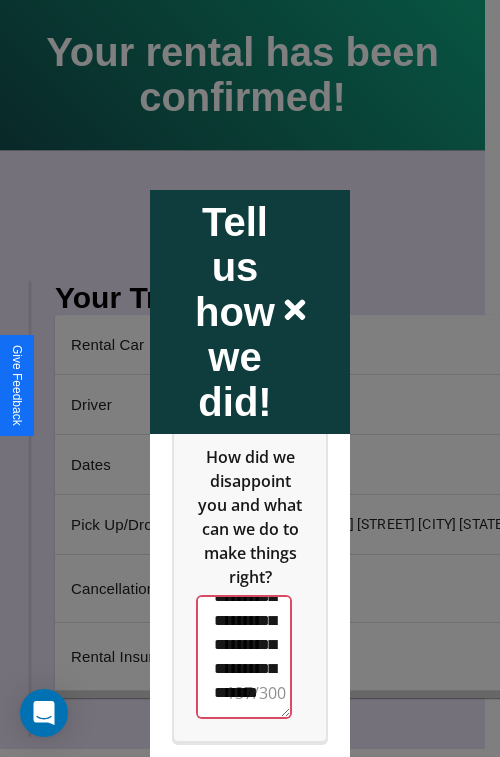 scroll, scrollTop: 564, scrollLeft: 0, axis: vertical 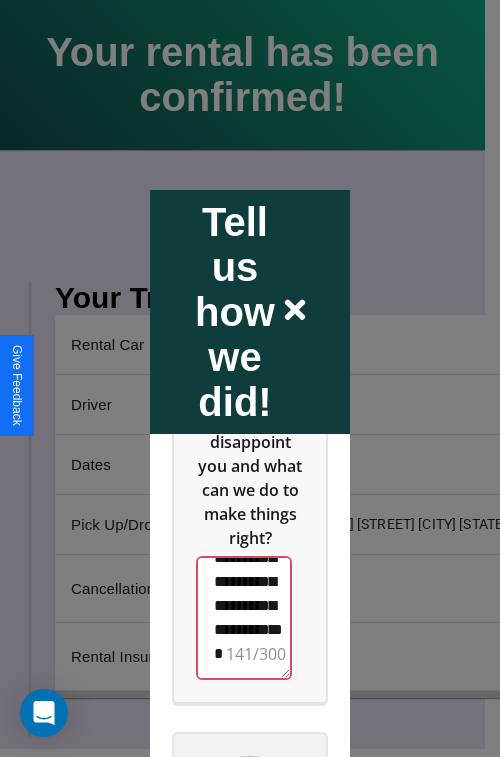 type on "**********" 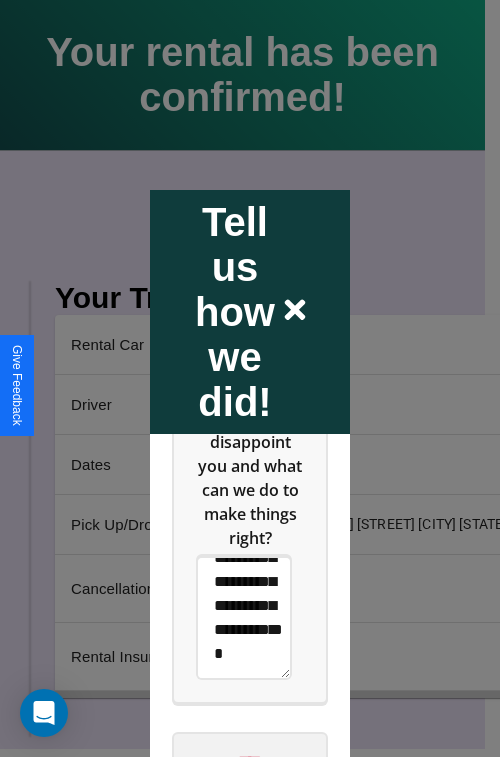 click on "****" at bounding box center (250, 761) 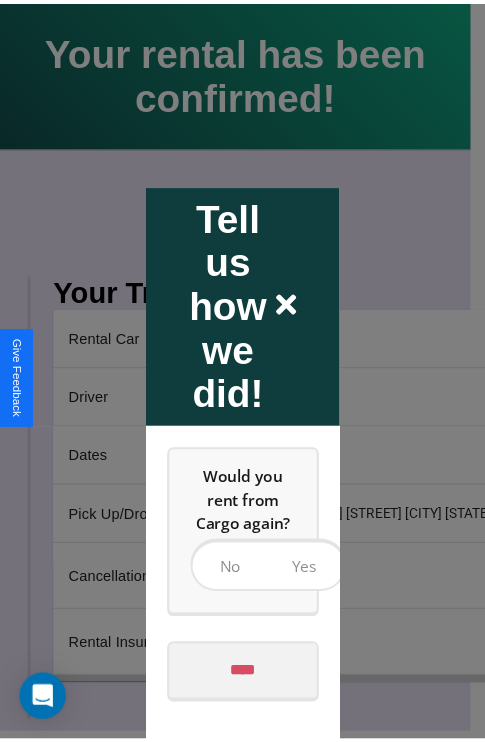 scroll, scrollTop: 0, scrollLeft: 0, axis: both 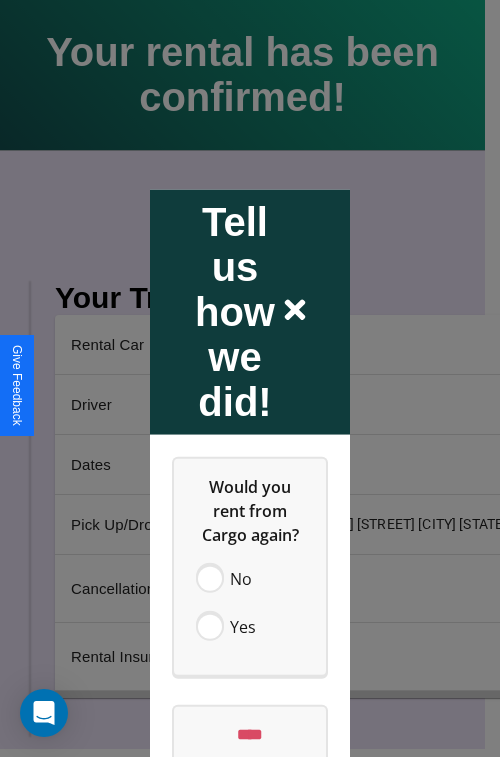 click at bounding box center [250, 378] 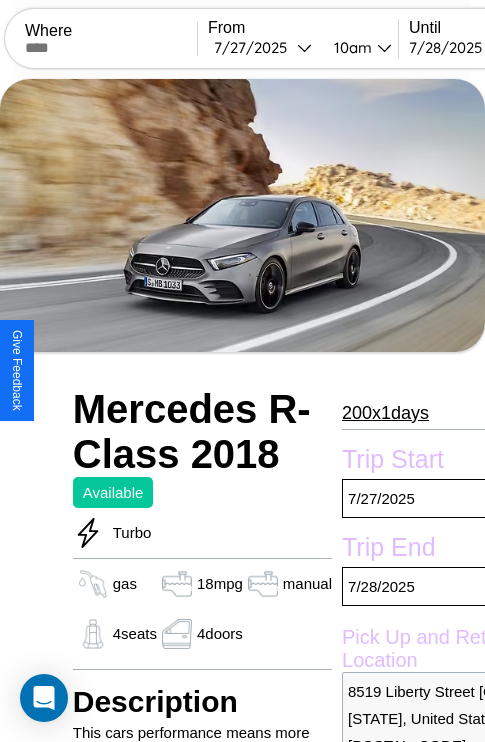 scroll, scrollTop: 859, scrollLeft: 0, axis: vertical 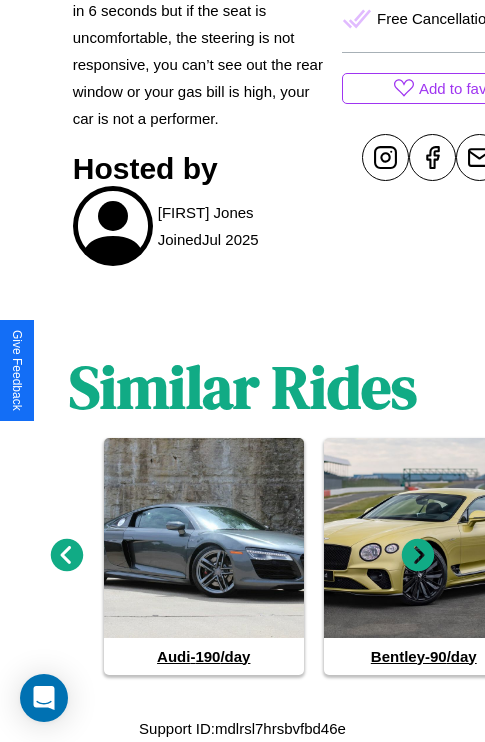 click 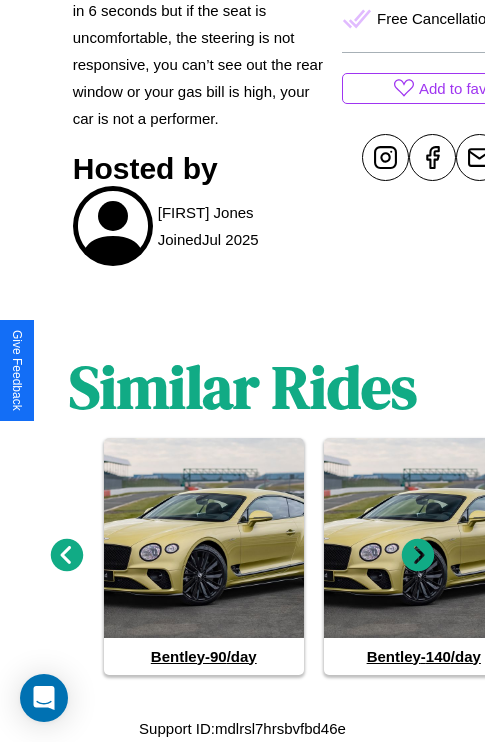 click 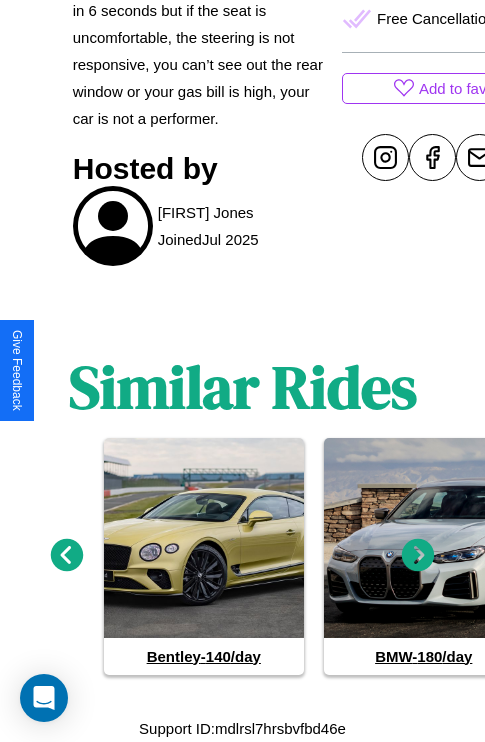 click 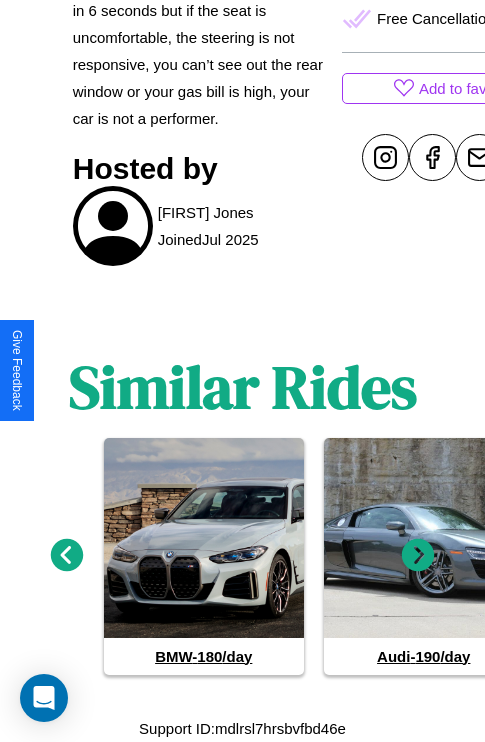 click 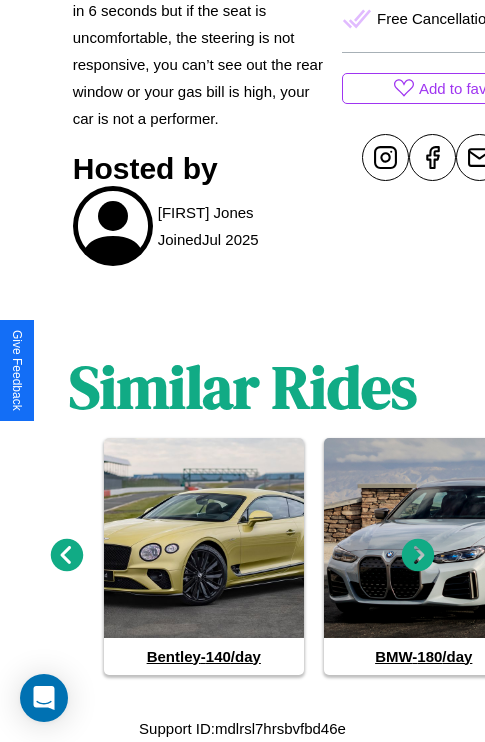 click 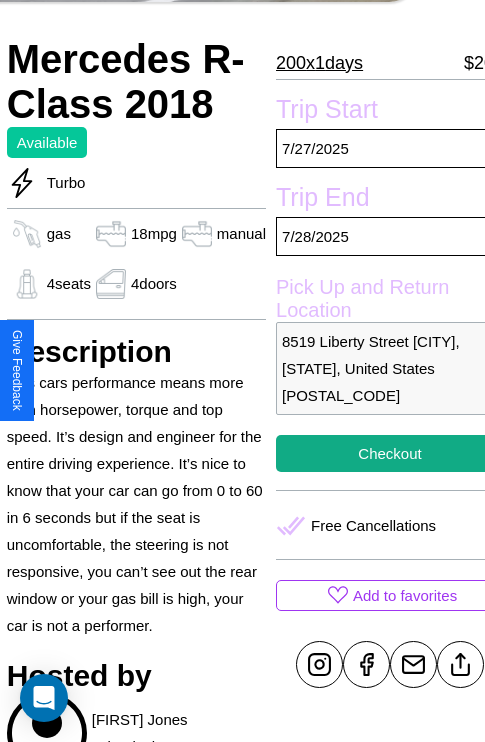 scroll, scrollTop: 336, scrollLeft: 68, axis: both 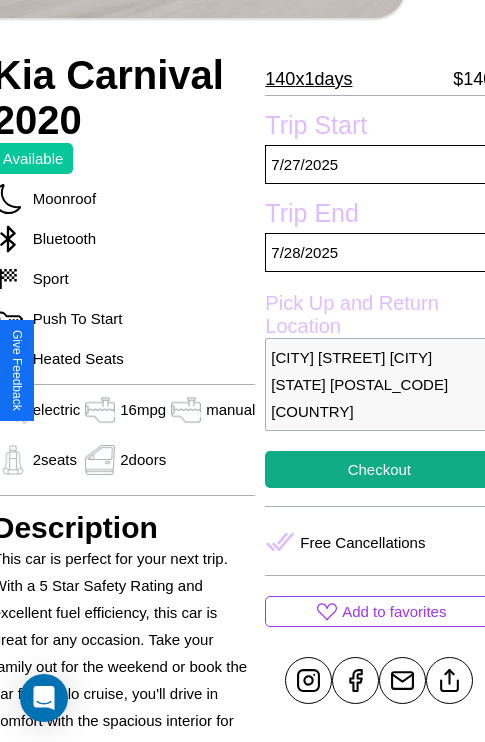 click on "3401 Washington Street  Dallas Texas 97082 United States" at bounding box center (379, 384) 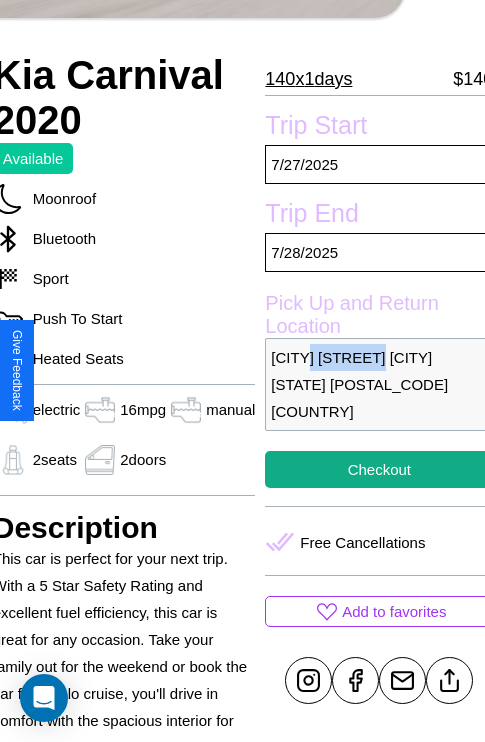 click on "3401 Washington Street  Dallas Texas 97082 United States" at bounding box center (379, 384) 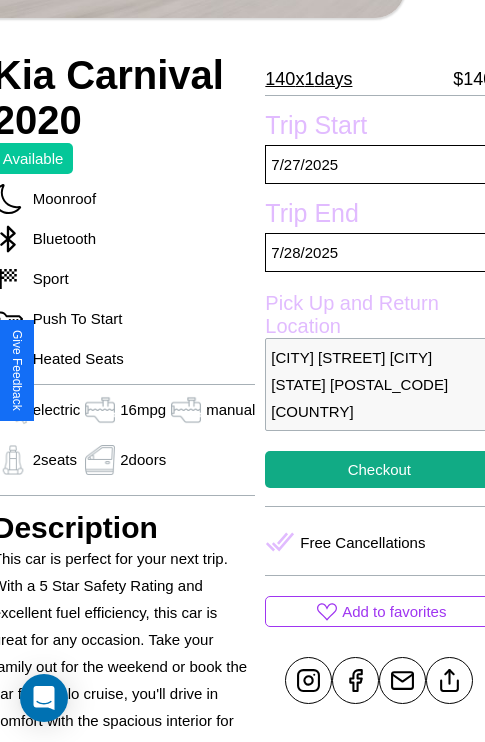 click on "3401 Washington Street  Dallas Texas 97082 United States" at bounding box center (379, 384) 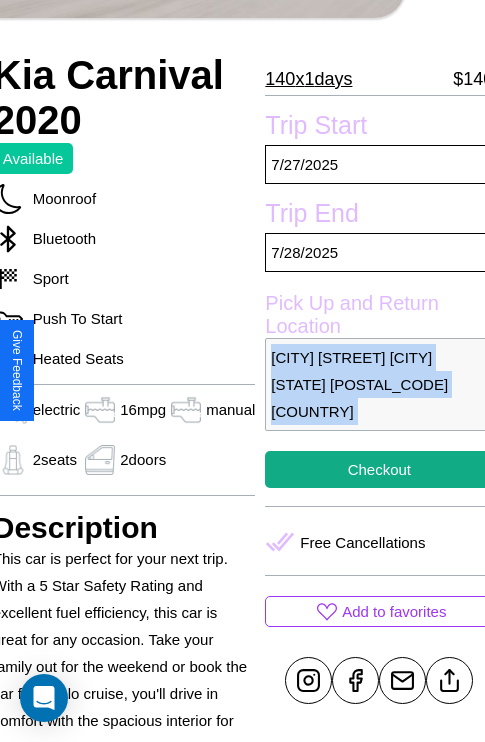 click on "3401 Washington Street  Dallas Texas 97082 United States" at bounding box center [379, 384] 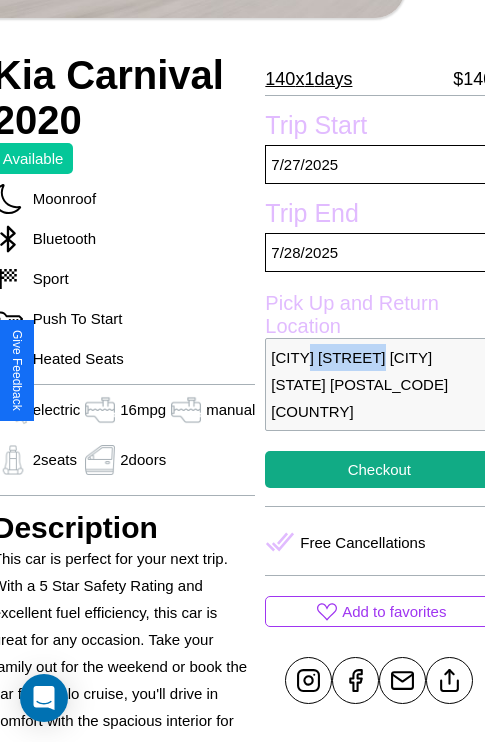 click on "3401 Washington Street  Dallas Texas 97082 United States" at bounding box center (379, 384) 